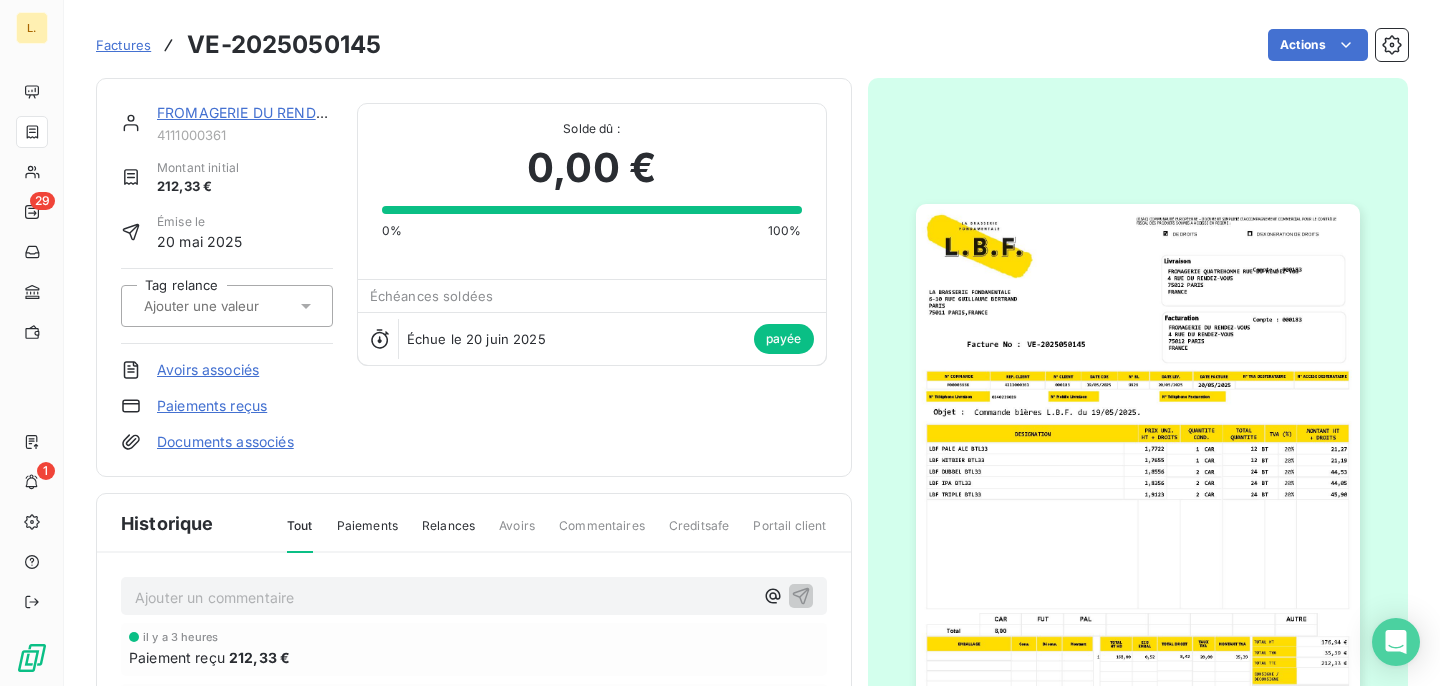 scroll, scrollTop: 0, scrollLeft: 0, axis: both 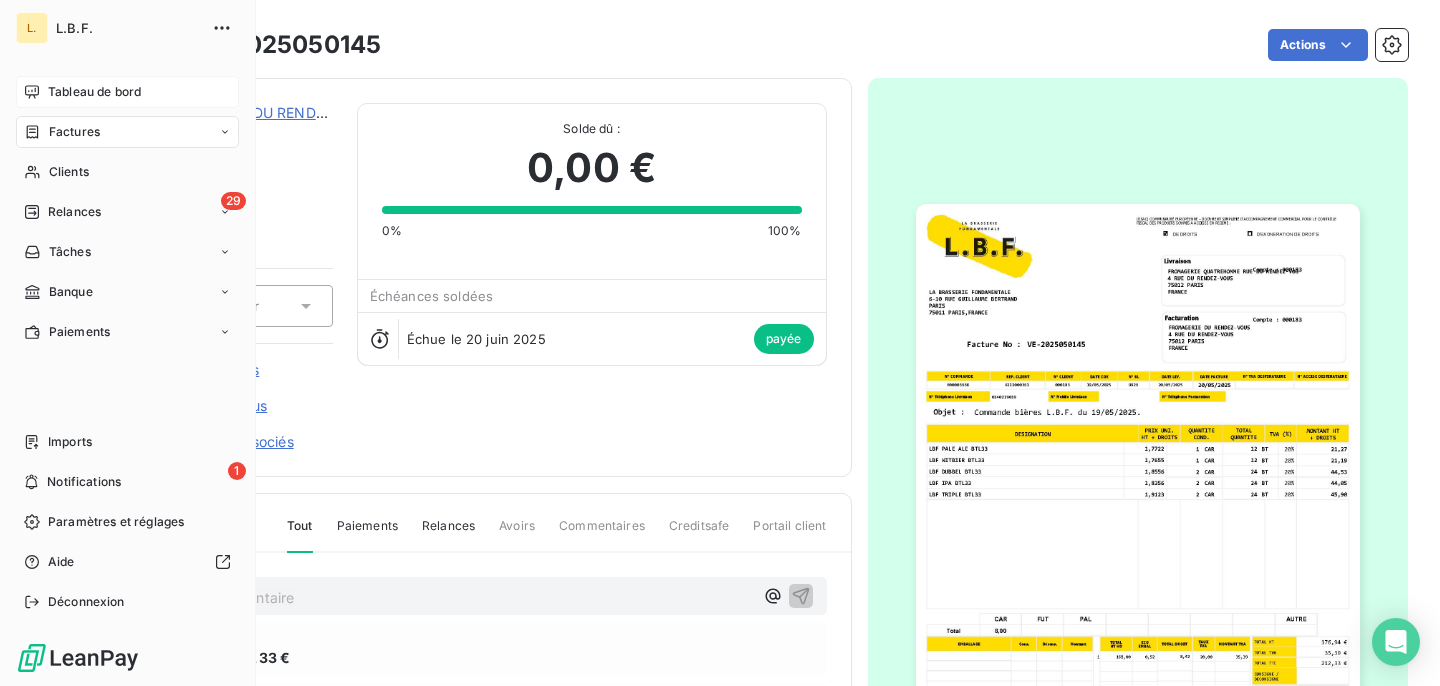 click on "Tableau de bord" at bounding box center (127, 92) 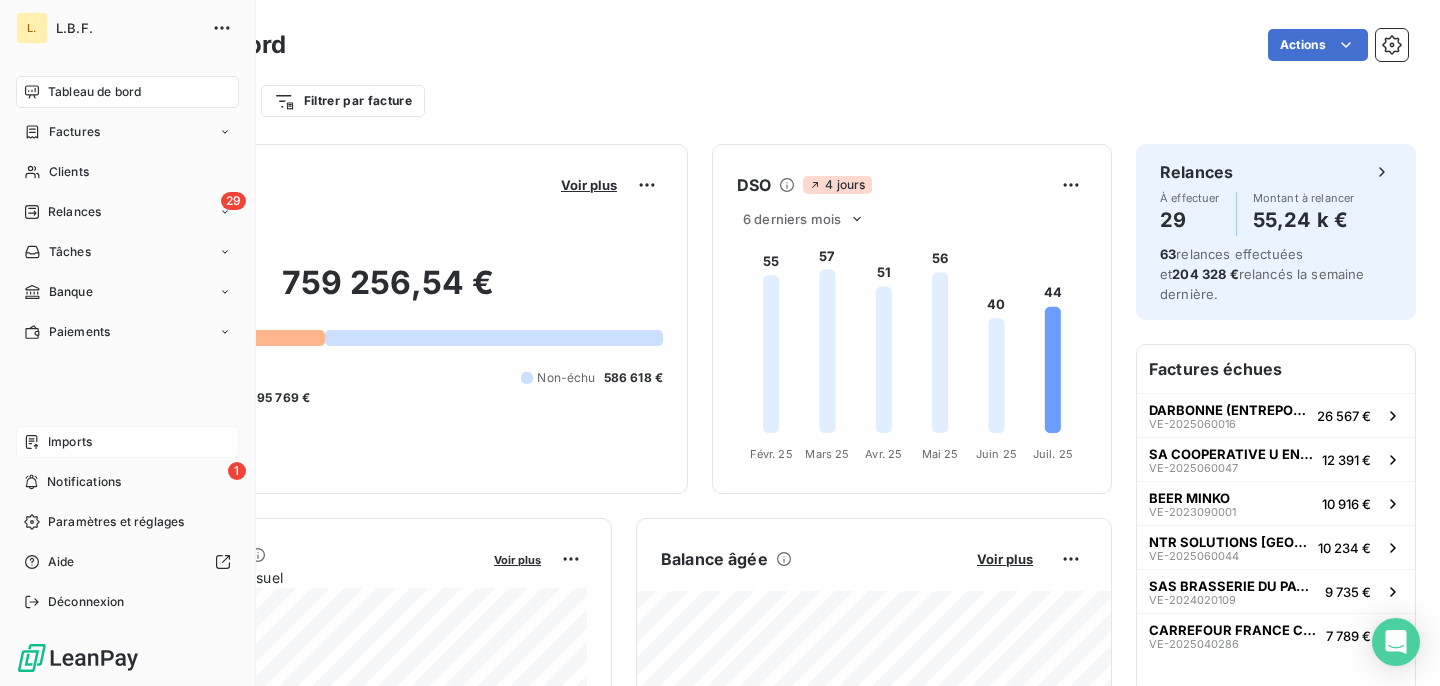 click on "Imports" at bounding box center [70, 442] 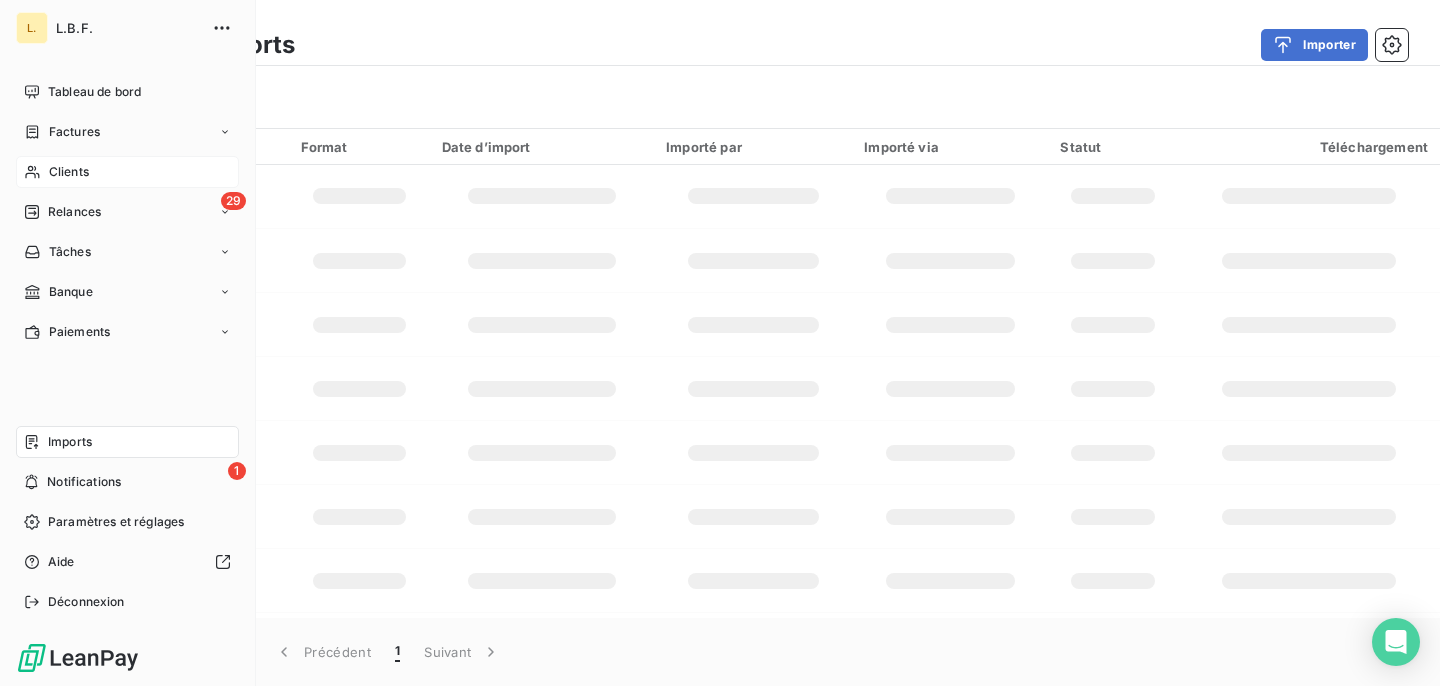 click on "Clients" at bounding box center [69, 172] 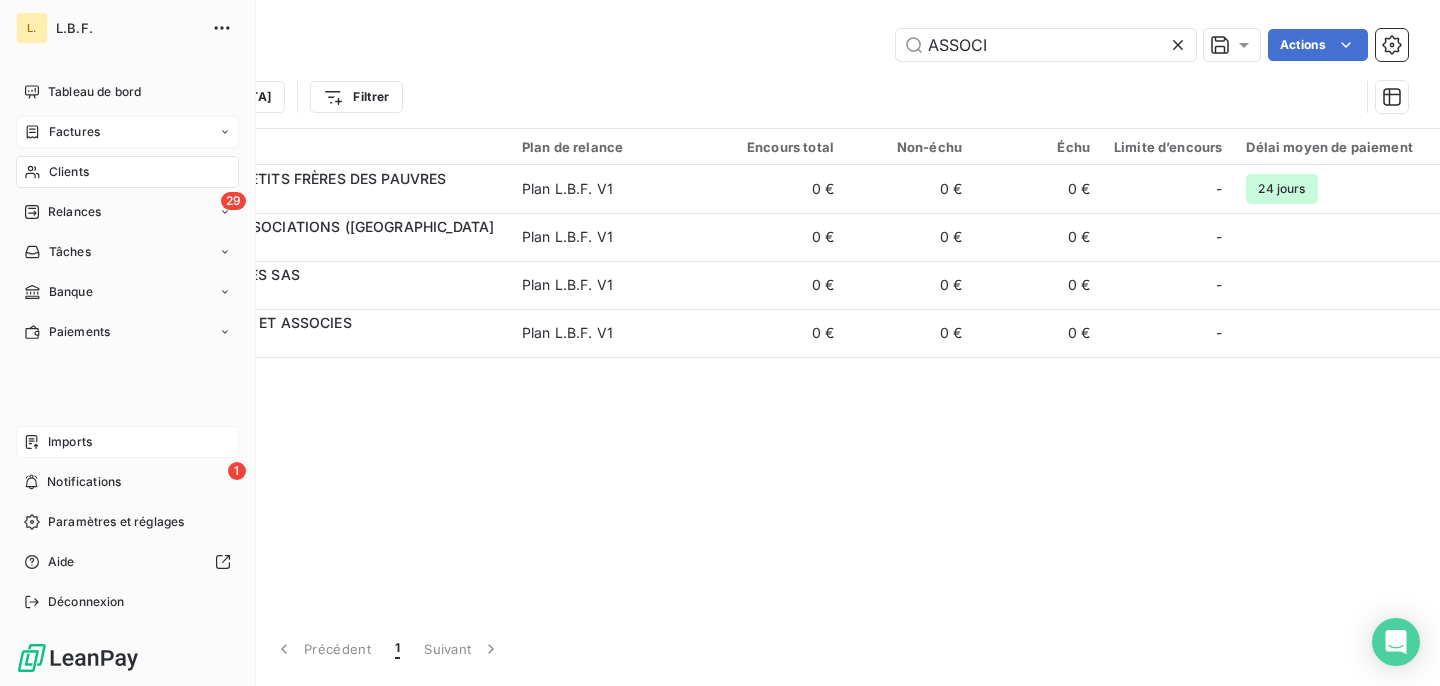 click on "Factures" at bounding box center [127, 132] 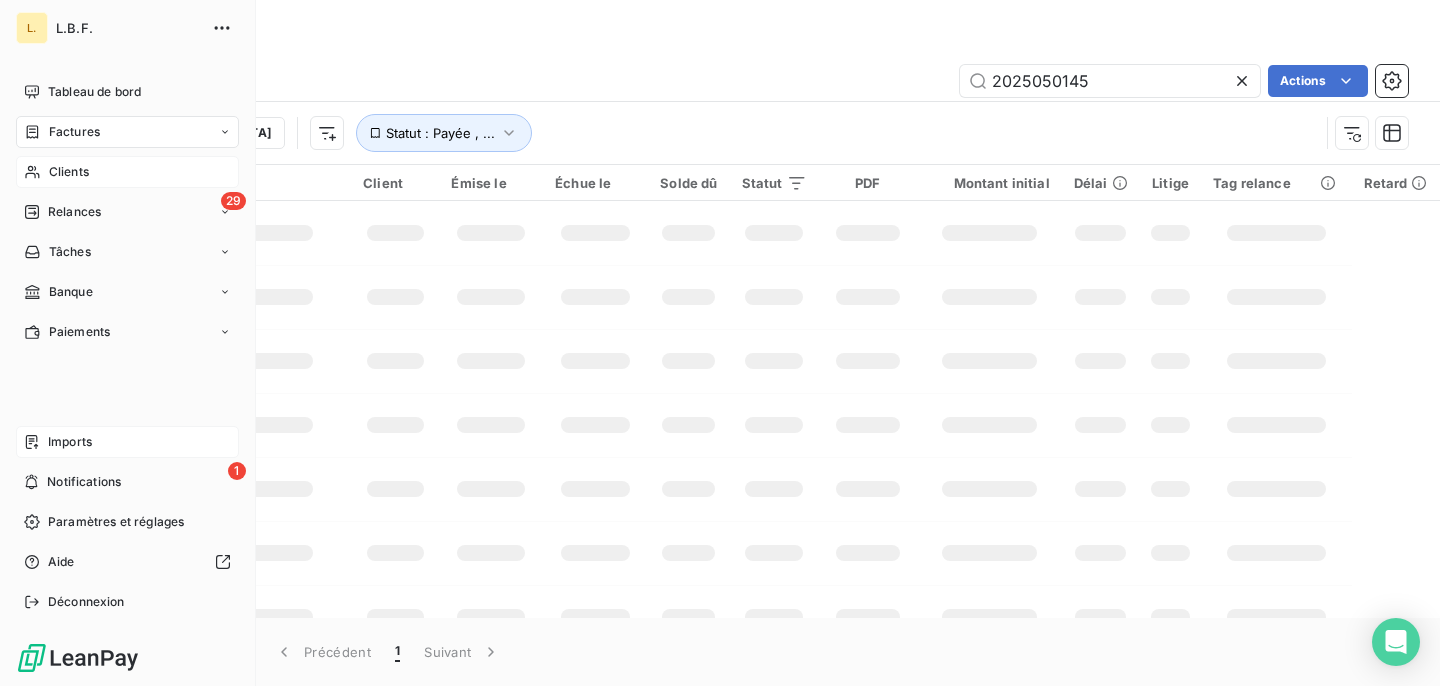 click on "Clients" at bounding box center [69, 172] 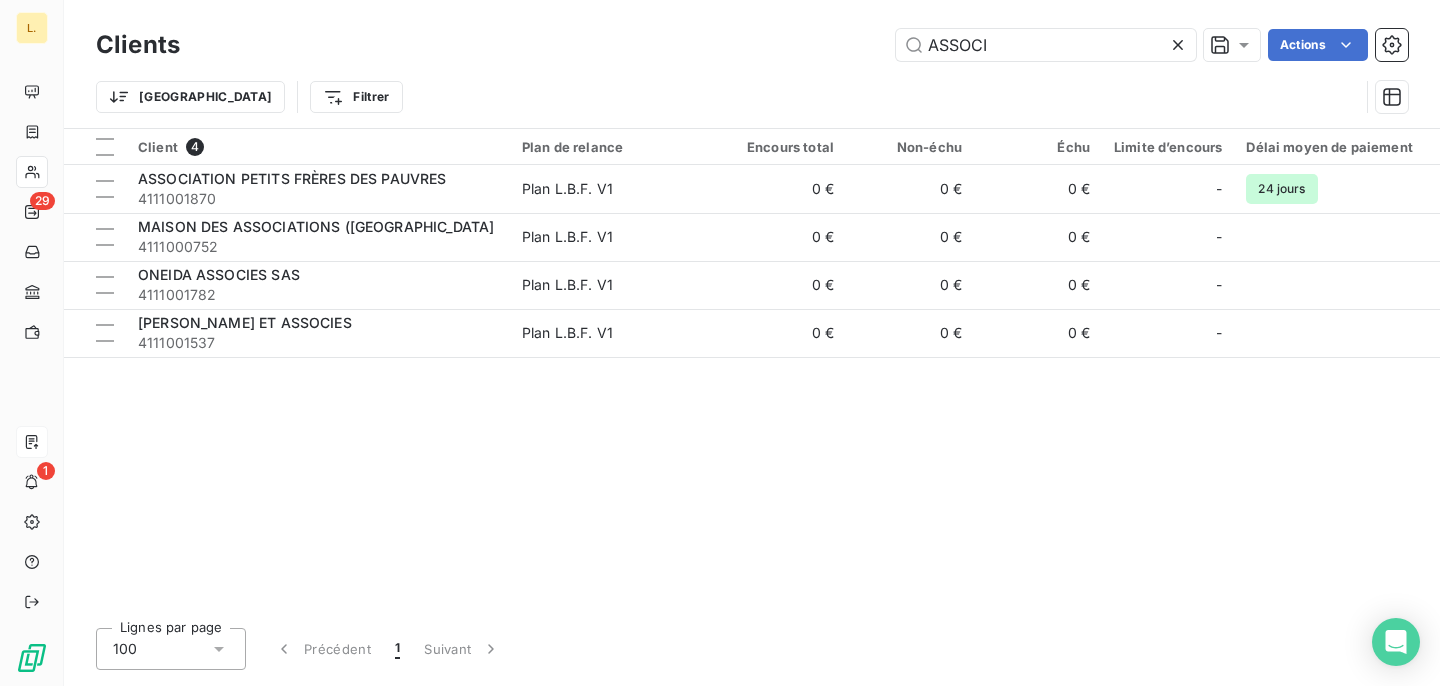 drag, startPoint x: 1006, startPoint y: 42, endPoint x: 780, endPoint y: 39, distance: 226.01991 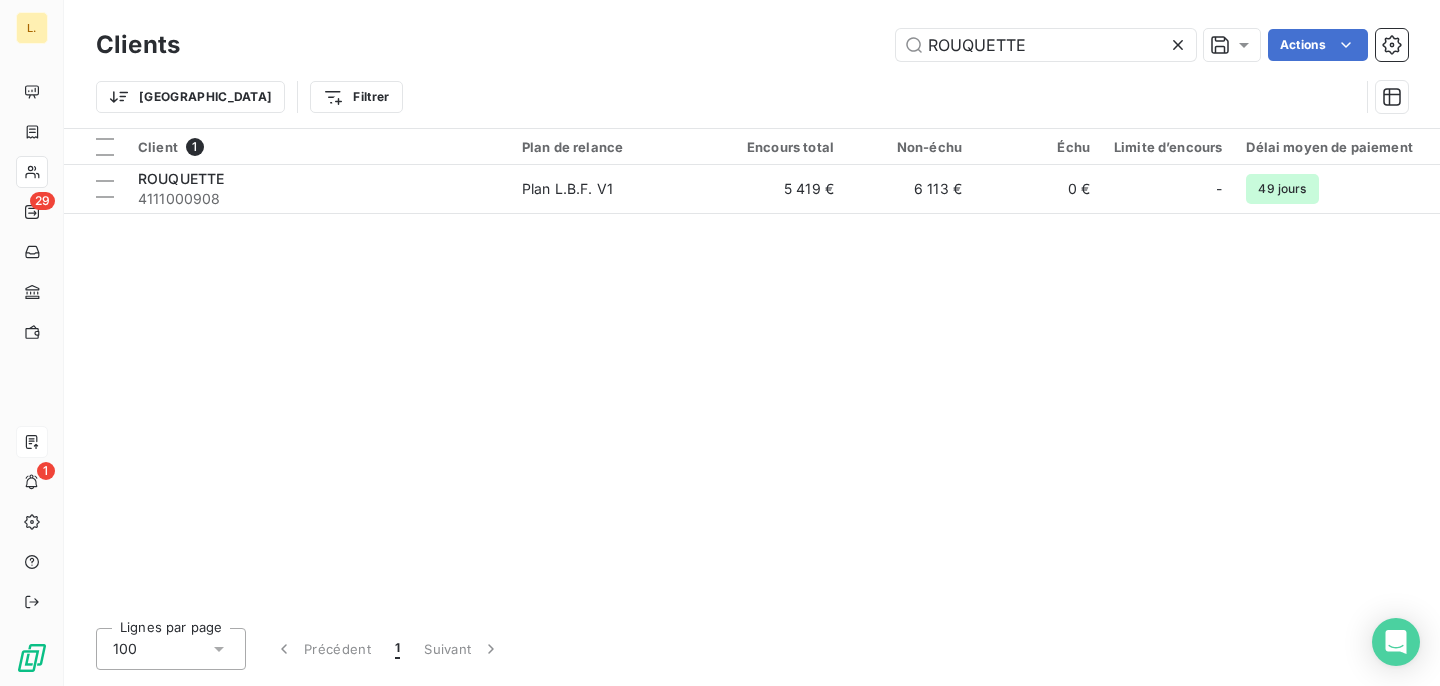 drag, startPoint x: 1037, startPoint y: 39, endPoint x: 807, endPoint y: 35, distance: 230.03477 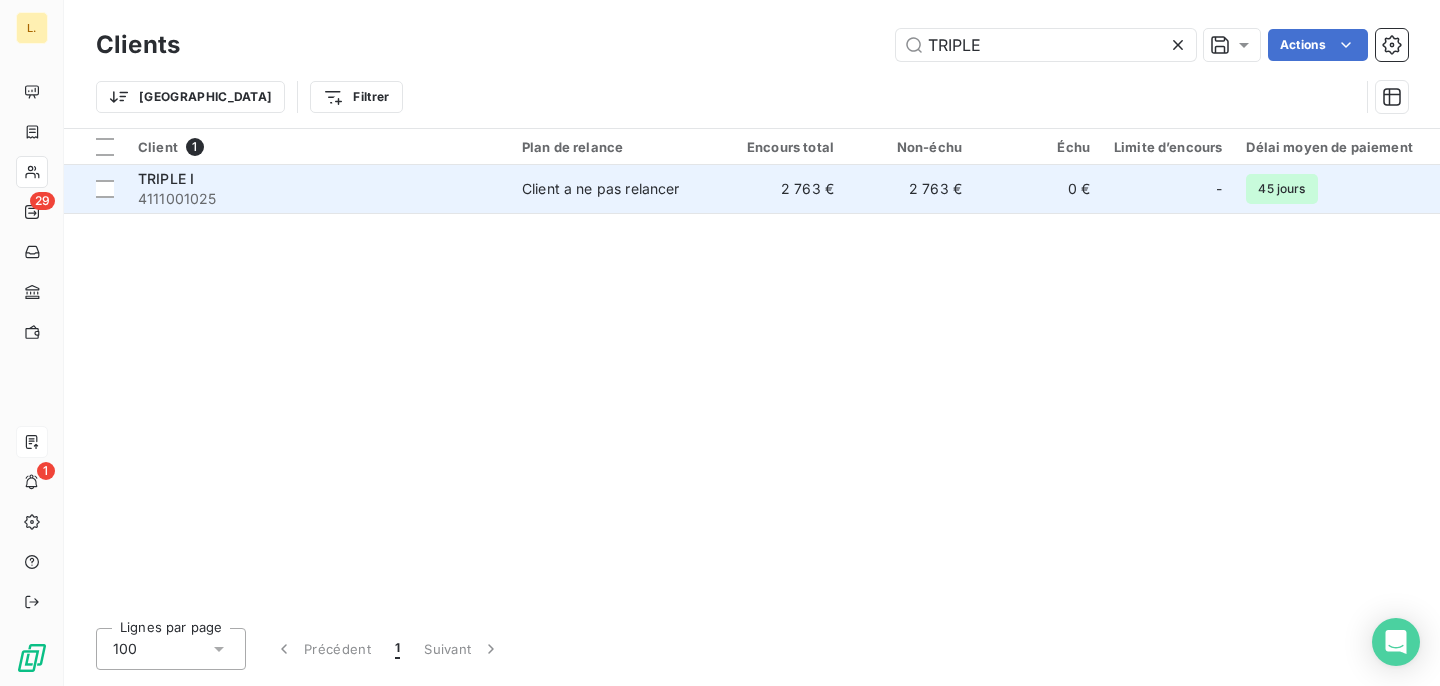 type on "TRIPLE" 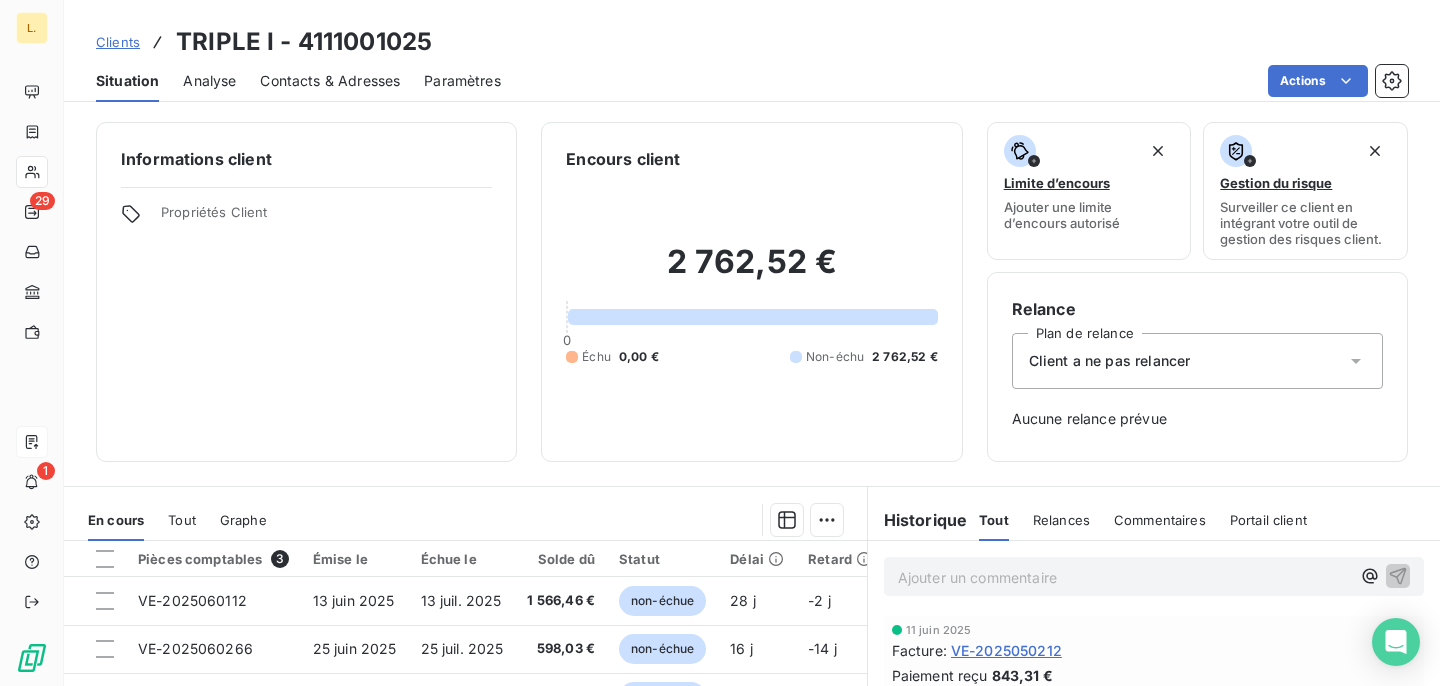 click on "Contacts & Adresses" at bounding box center [330, 81] 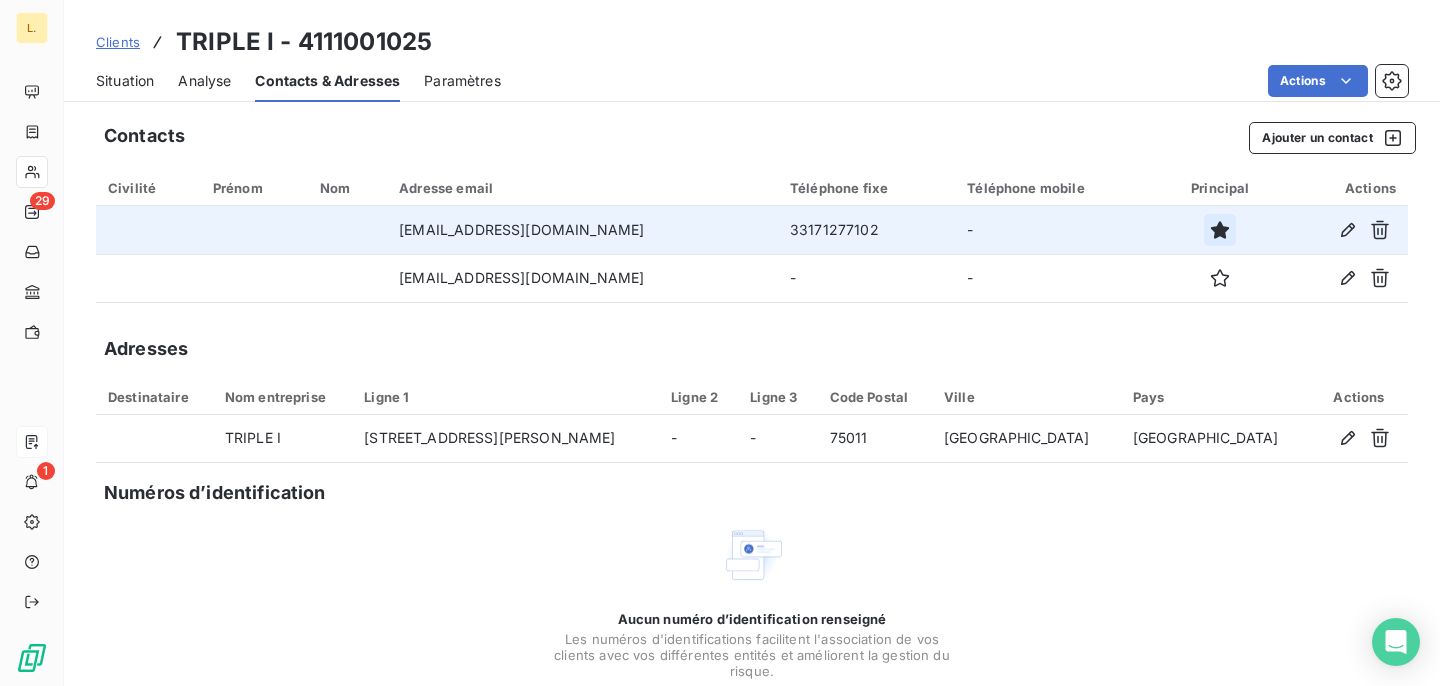 click 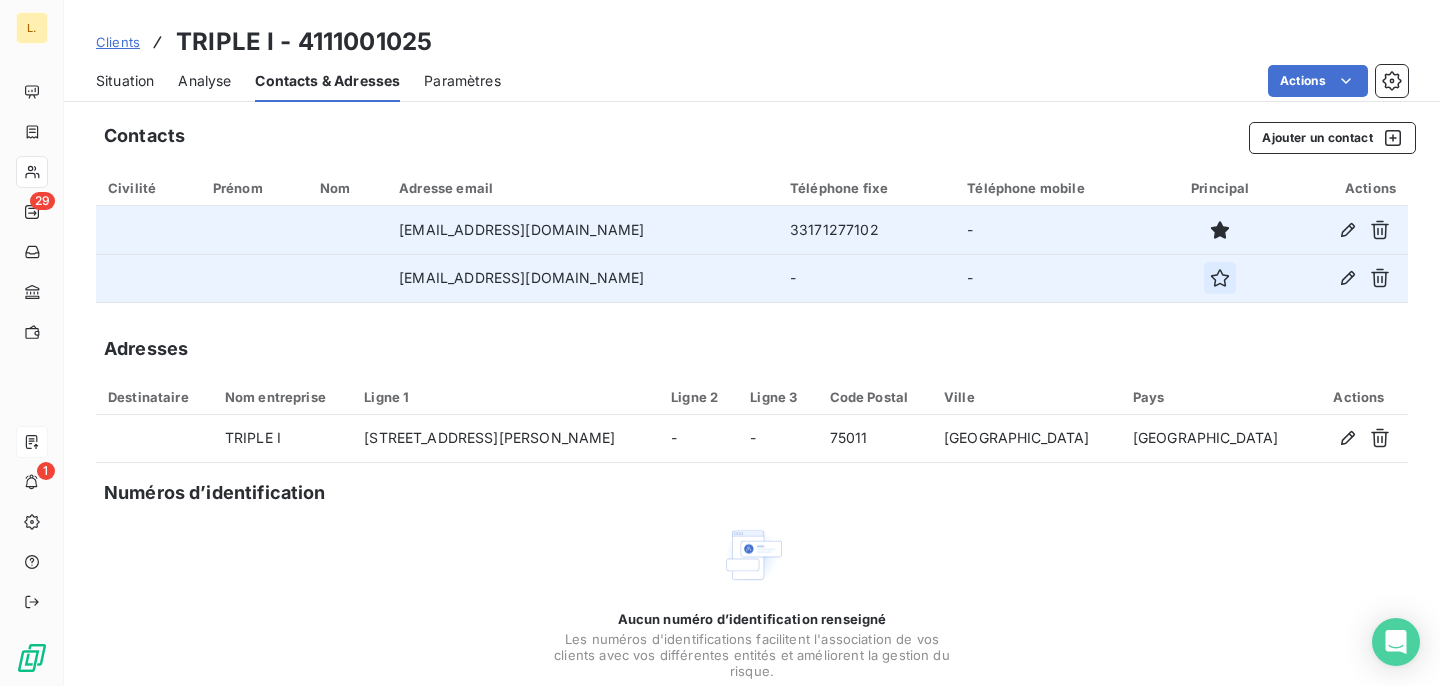 click 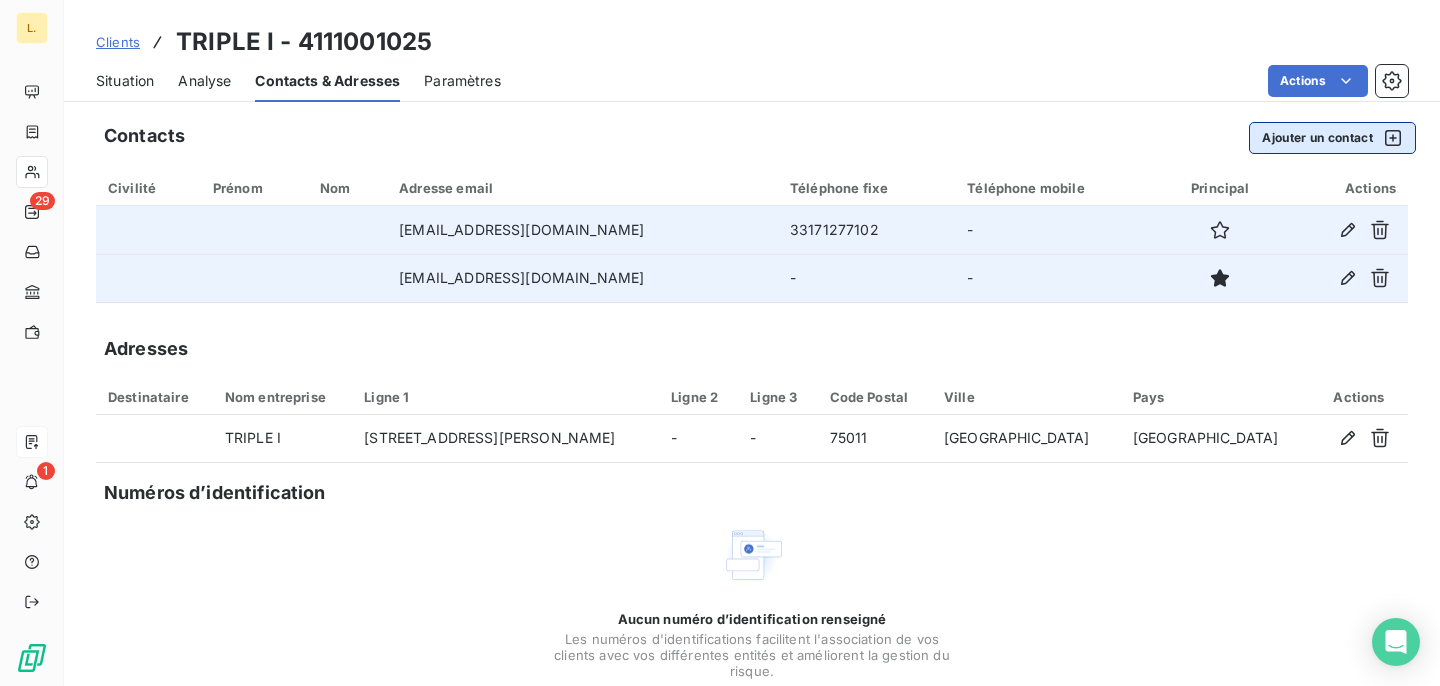 click on "Ajouter un contact" at bounding box center (1332, 138) 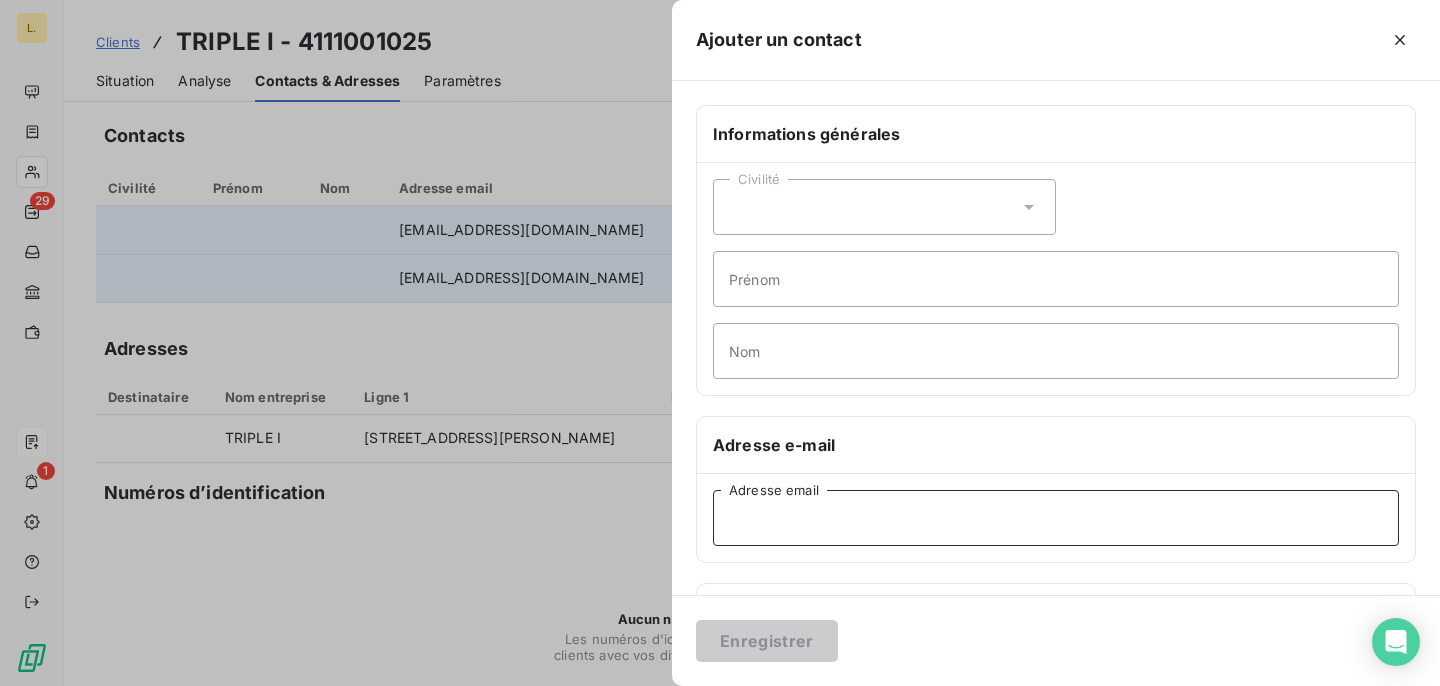 click on "Adresse email" at bounding box center (1056, 518) 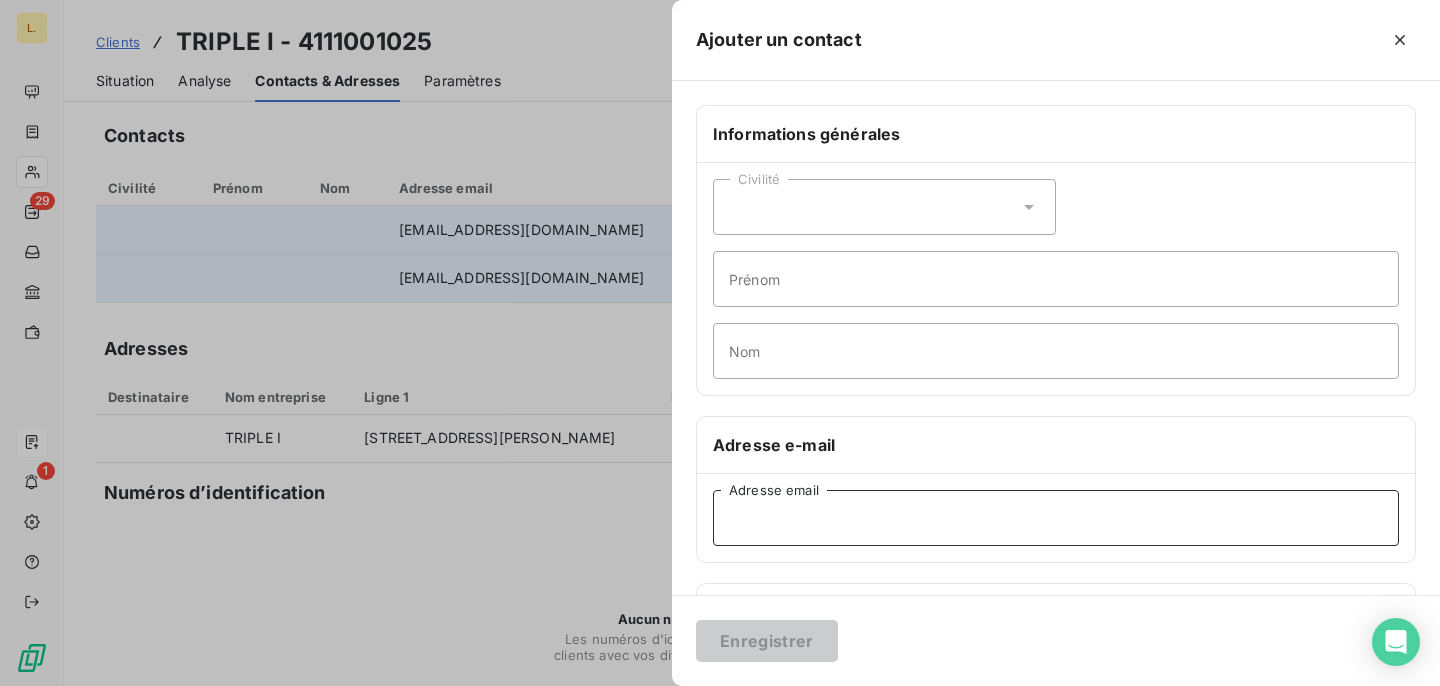paste on "64 673,61" 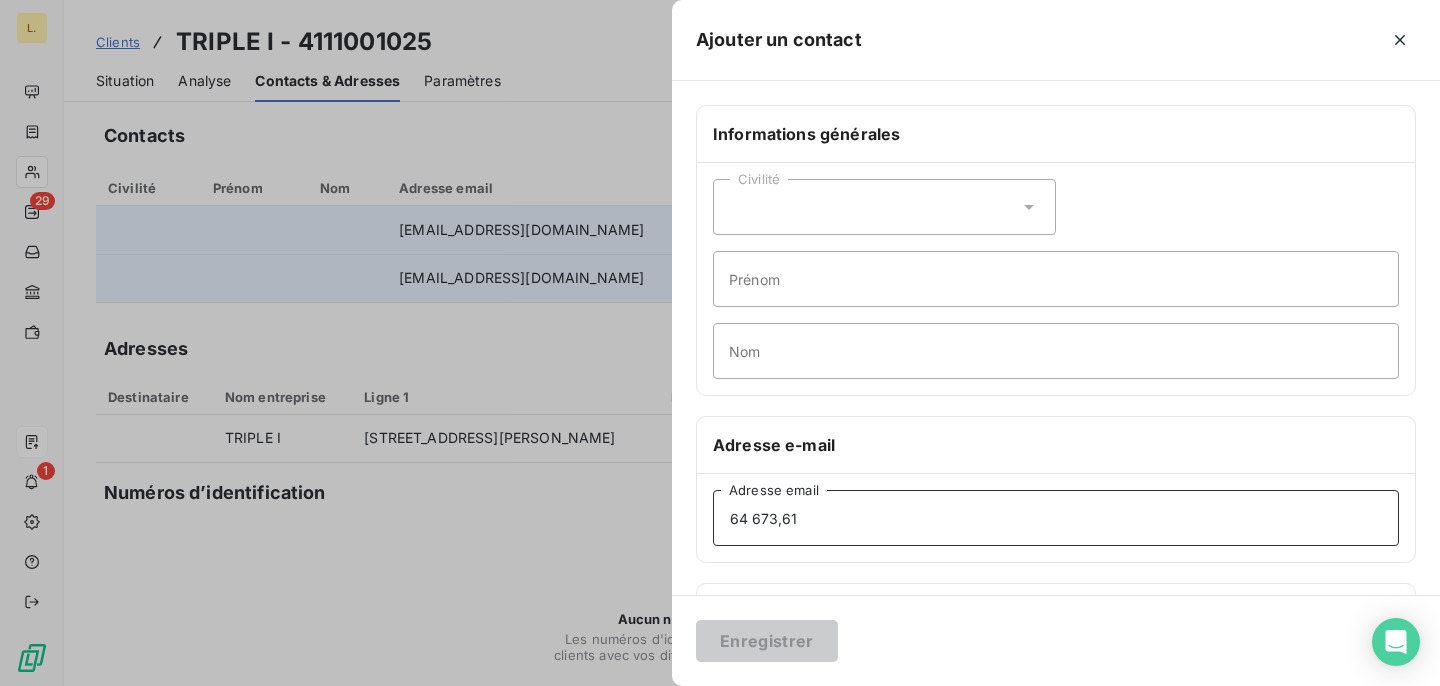 click on "64 673,61" at bounding box center (1056, 518) 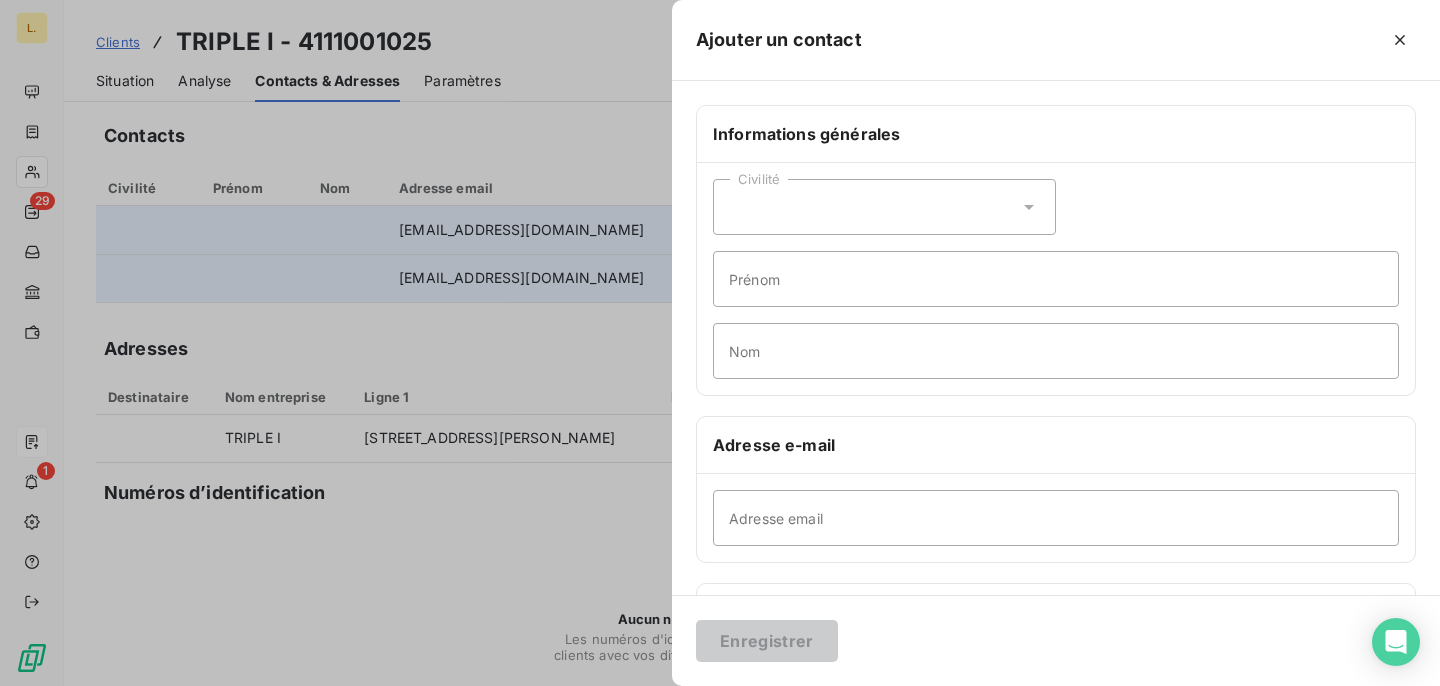 click on "Informations générales Civilité Prénom Nom Adresse e-mail Adresse email Téléphones Téléphone fixe Téléphone mobile Relance - Segmentation de la relance Propriété facture" at bounding box center [1056, 549] 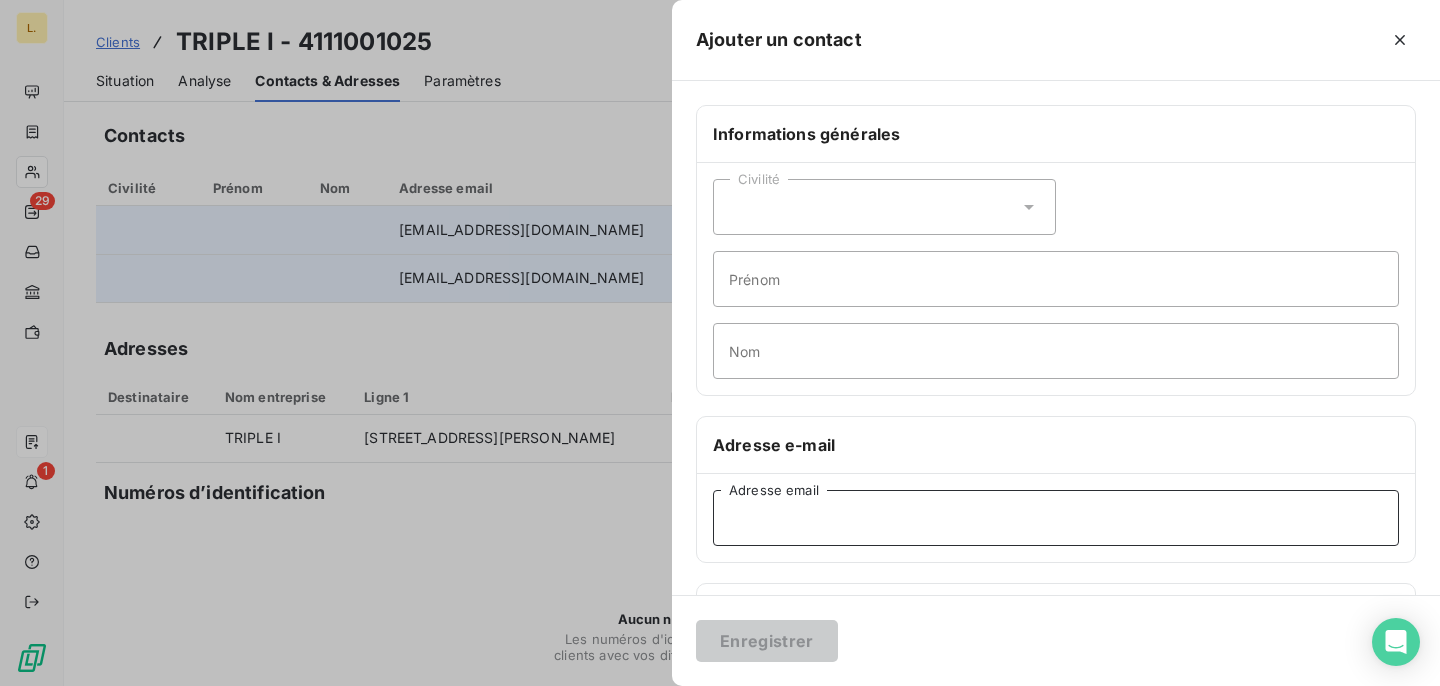 click on "Adresse email" at bounding box center (1056, 518) 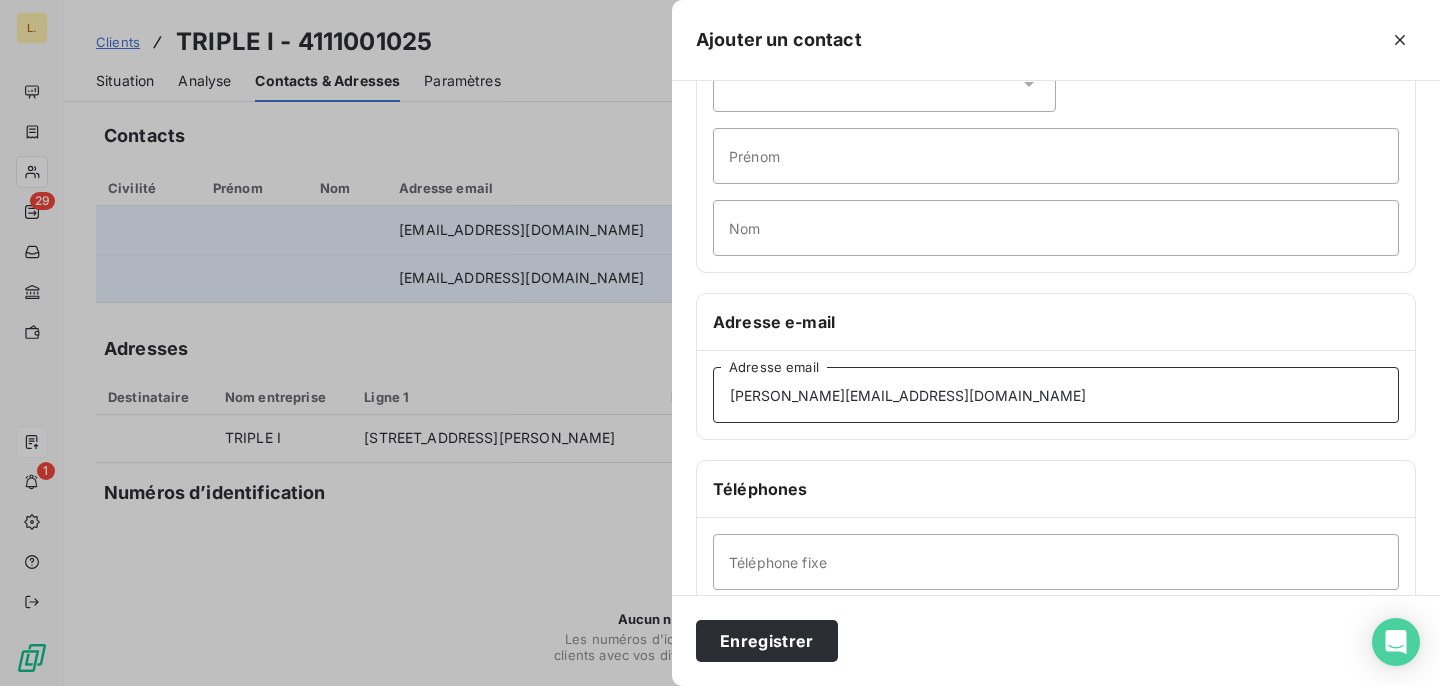 scroll, scrollTop: 138, scrollLeft: 0, axis: vertical 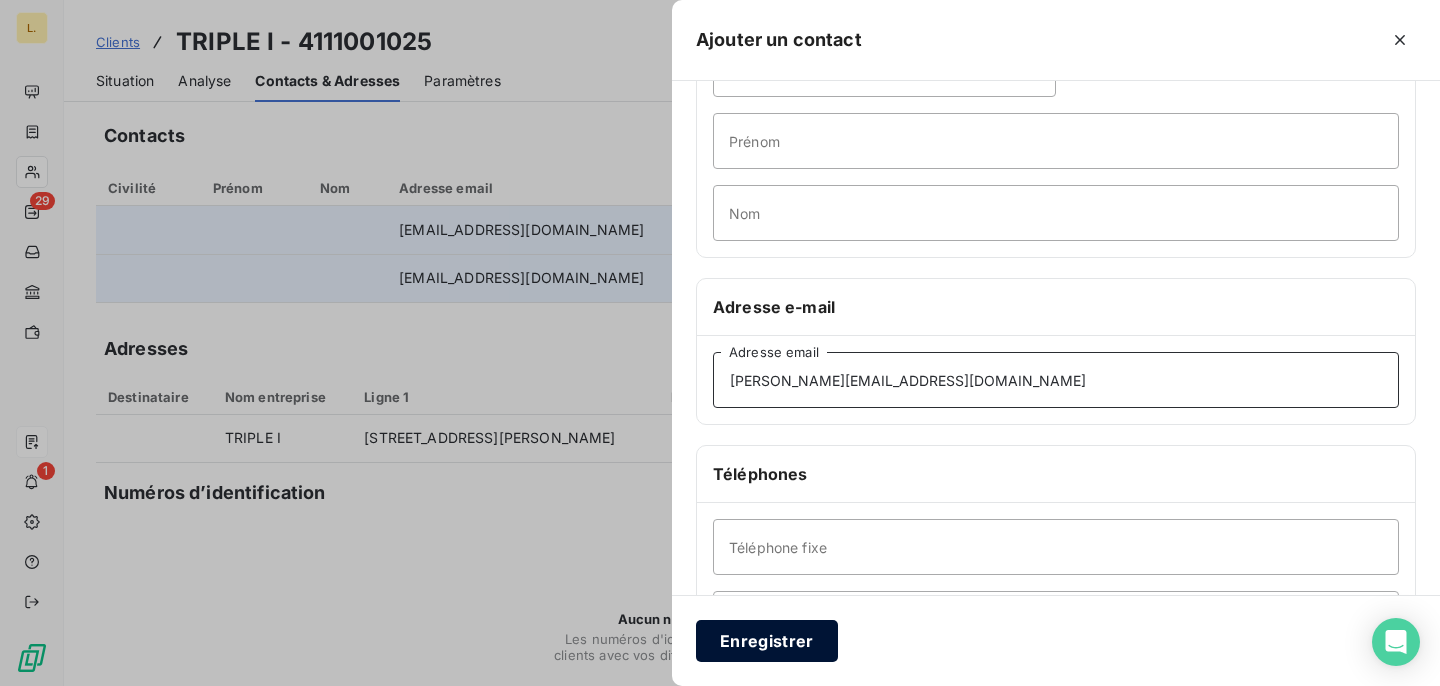 type on "[PERSON_NAME][EMAIL_ADDRESS][DOMAIN_NAME]" 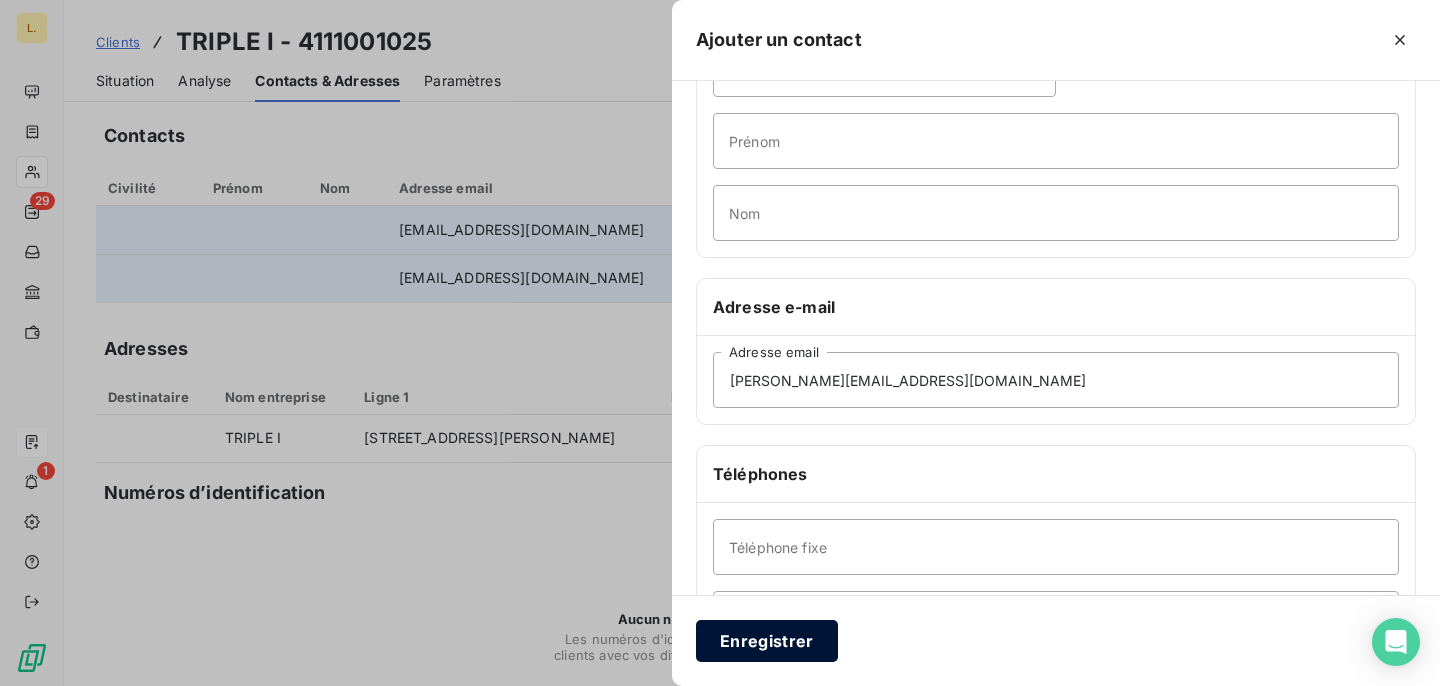click on "Enregistrer" at bounding box center [767, 641] 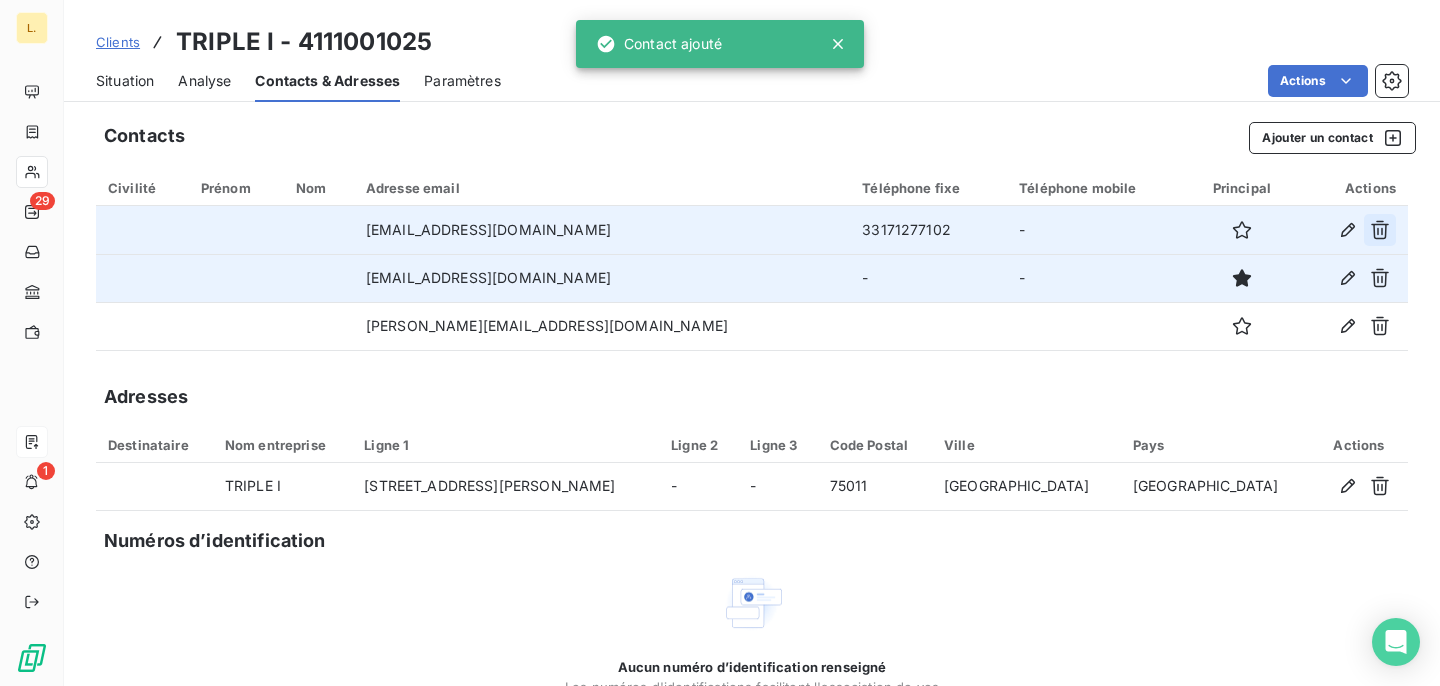click 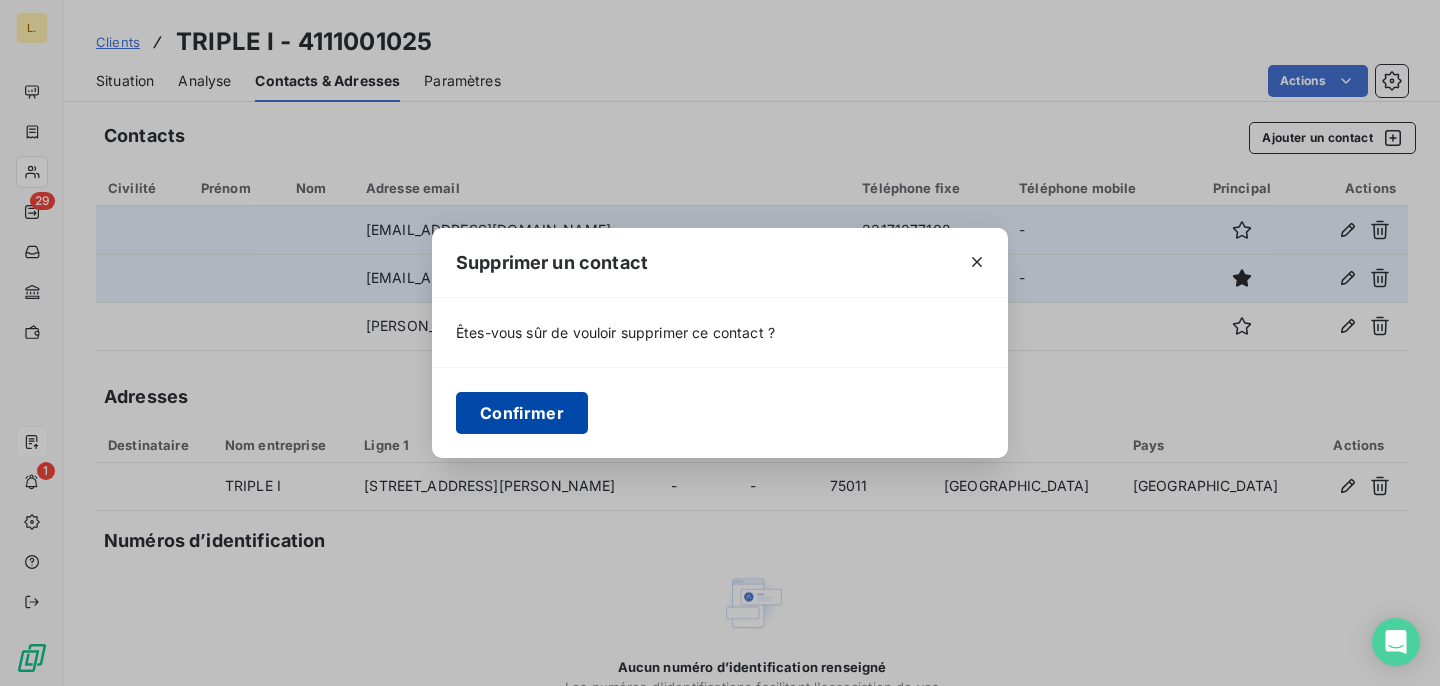click on "Confirmer" at bounding box center [522, 413] 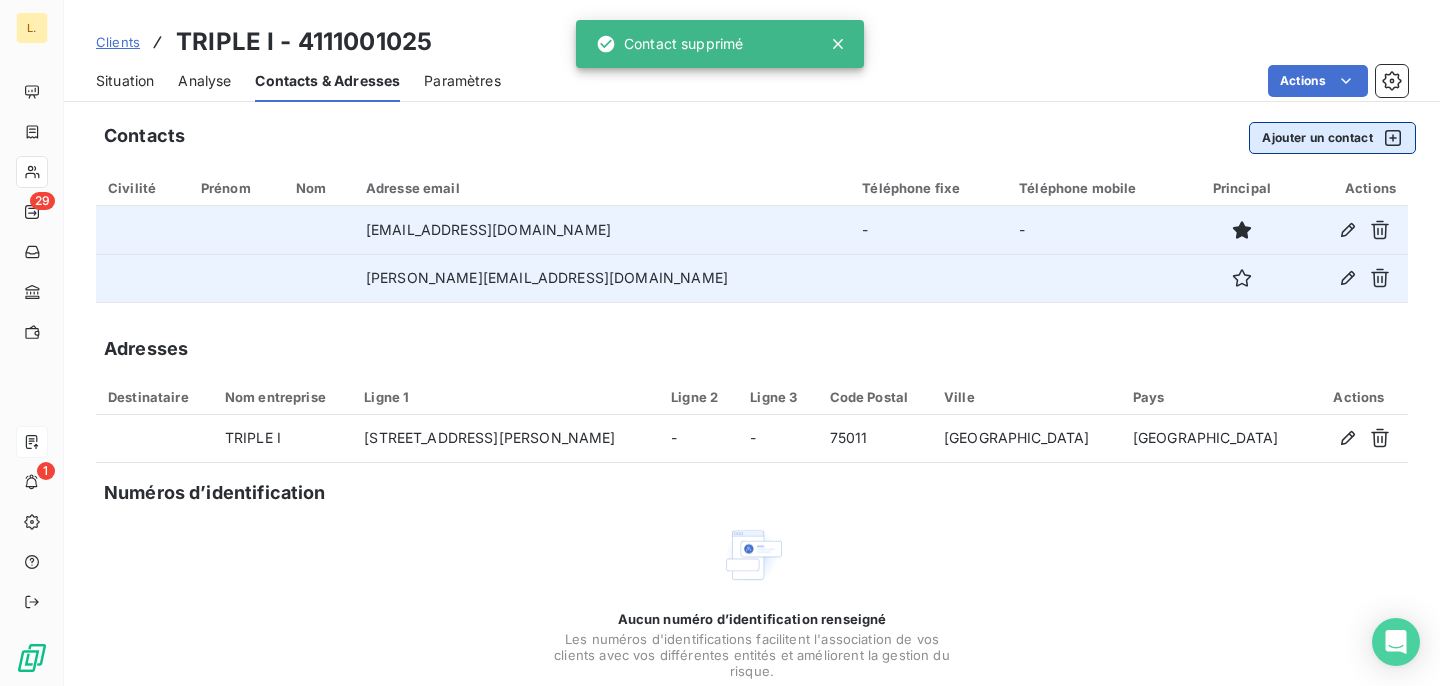 click on "Ajouter un contact" at bounding box center (1332, 138) 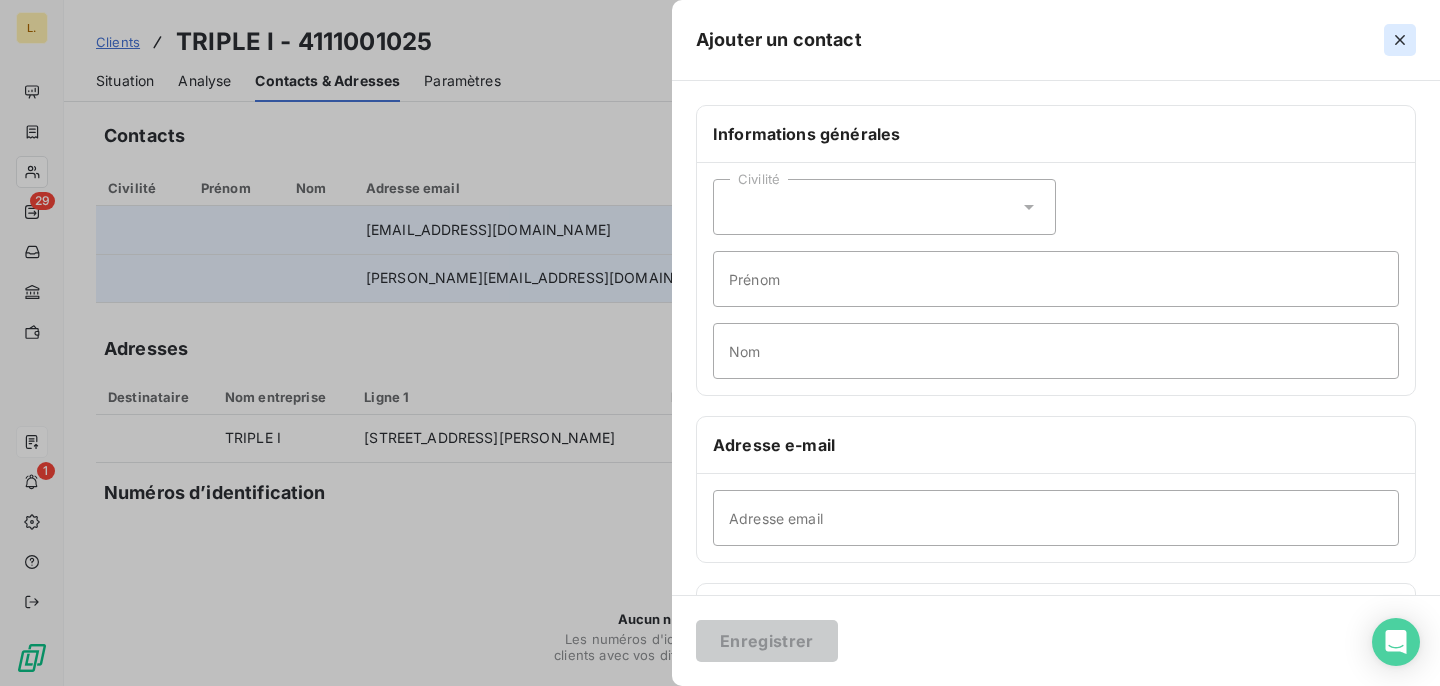 click 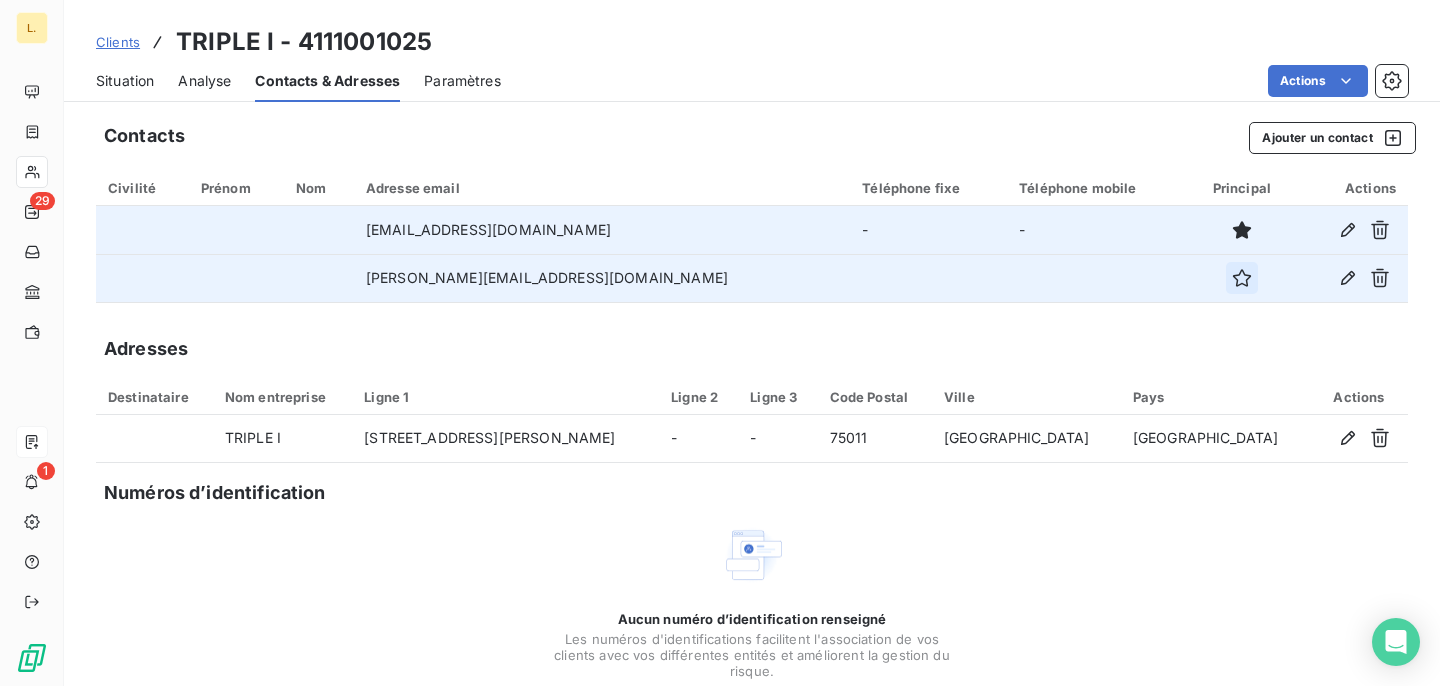 click 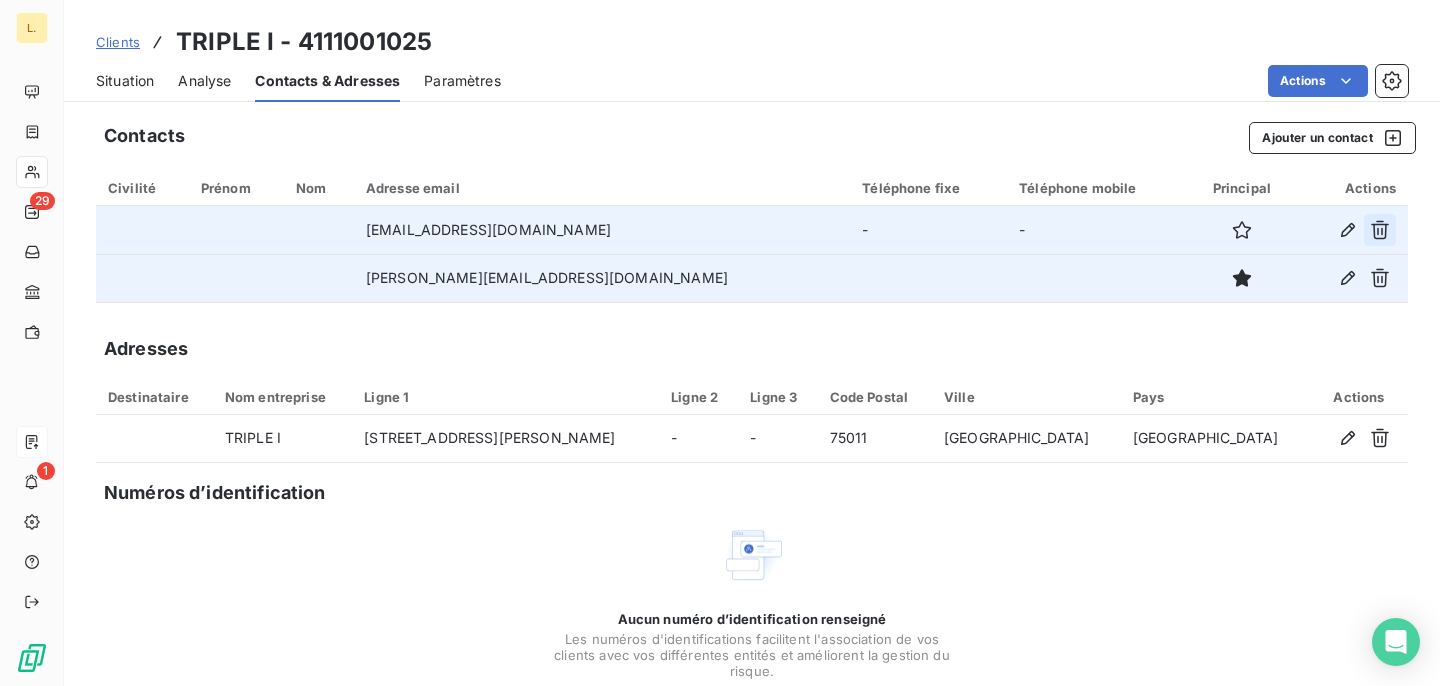 click 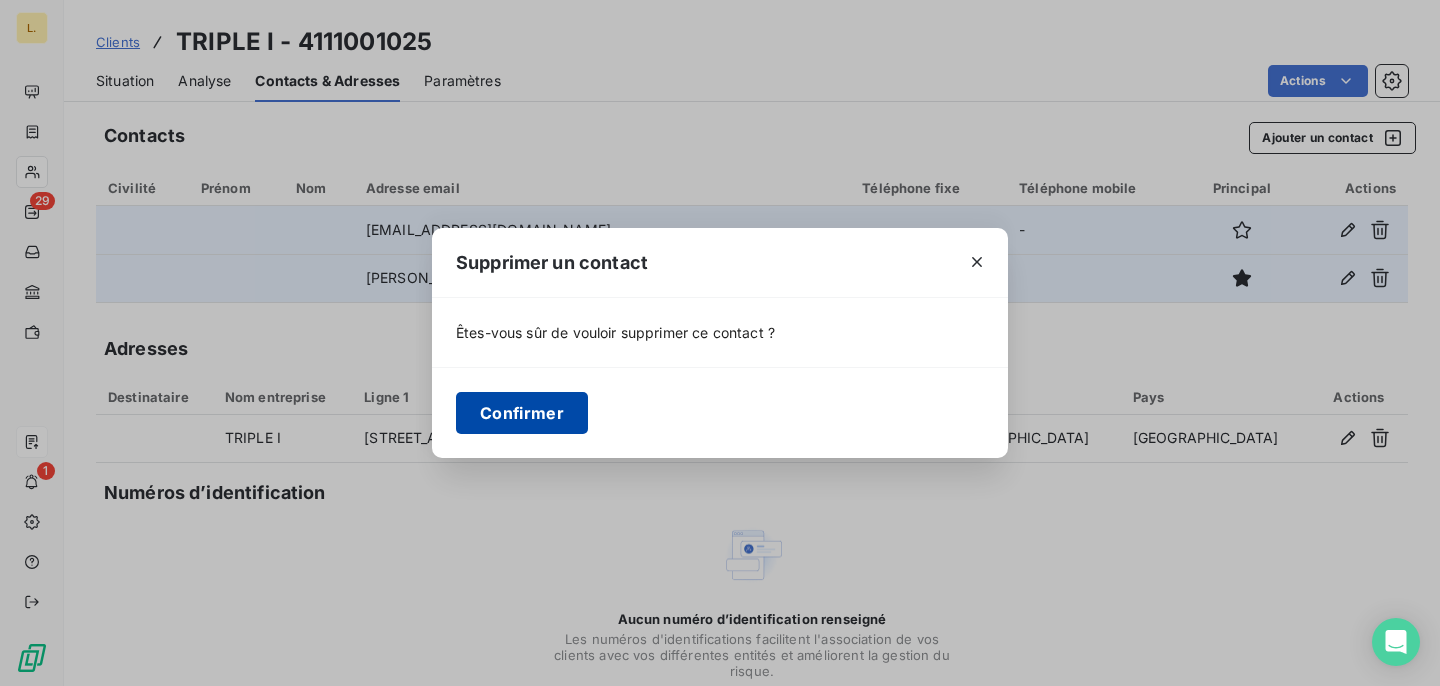 click on "Confirmer" at bounding box center (522, 413) 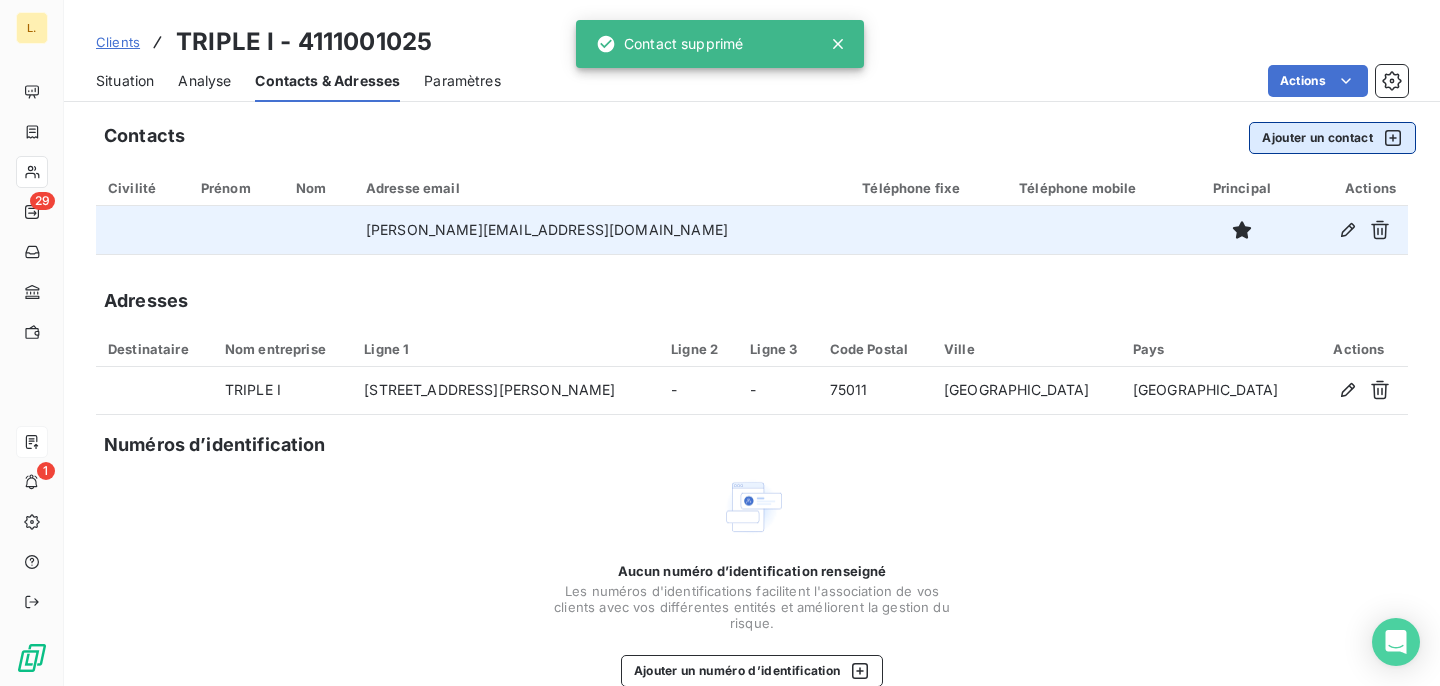 click on "Ajouter un contact" at bounding box center (1332, 138) 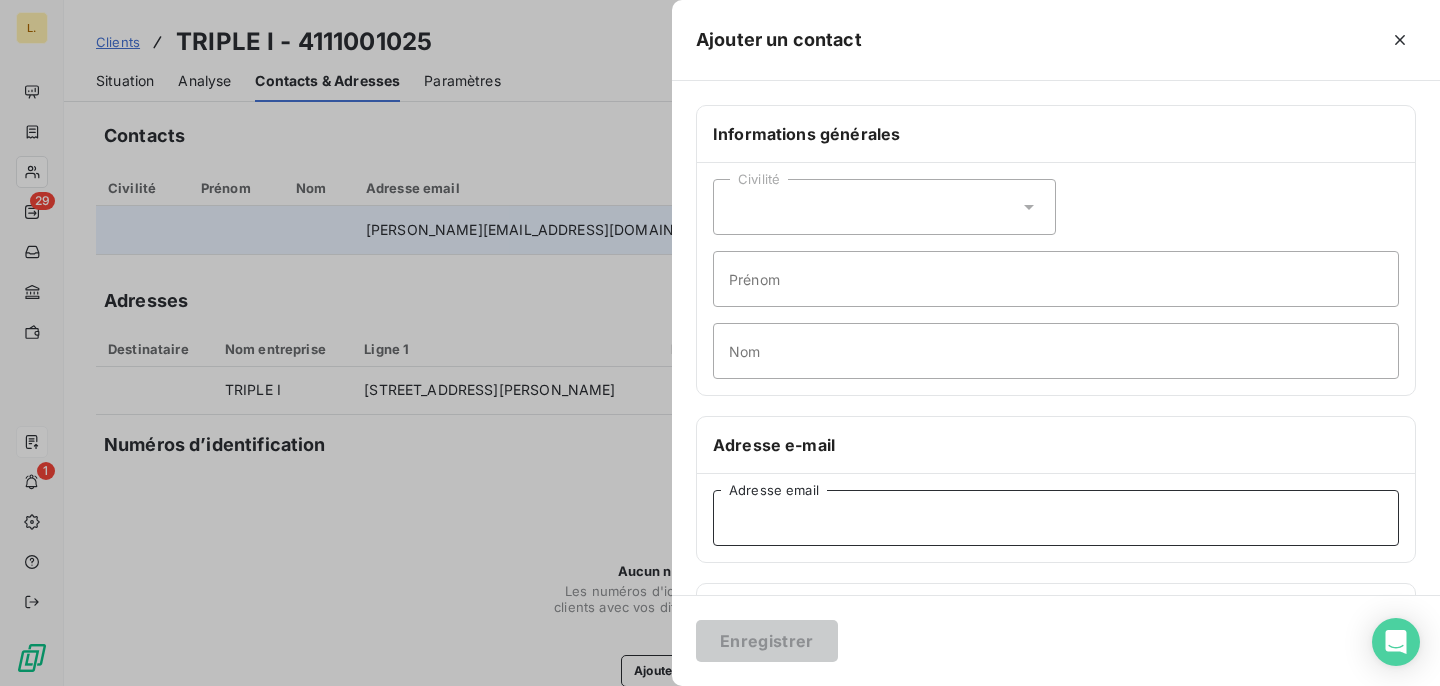 click on "Adresse email" at bounding box center (1056, 518) 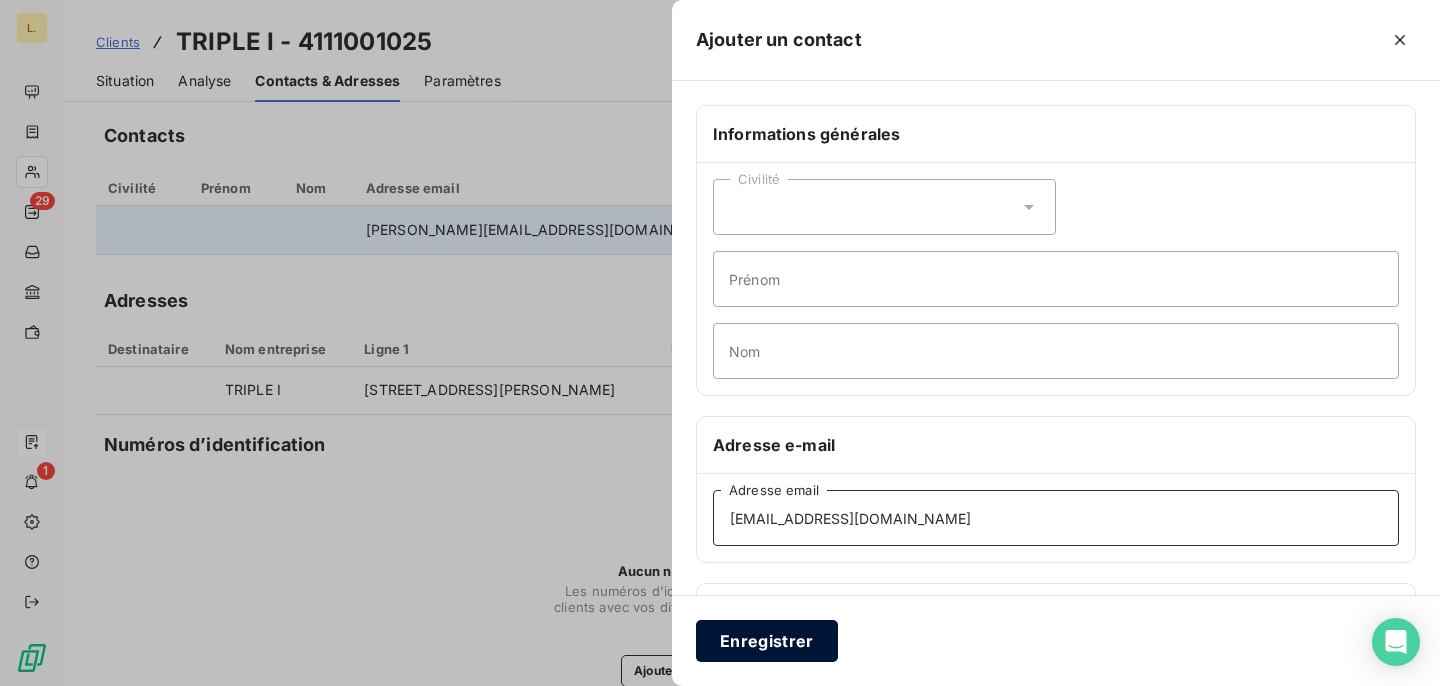 type on "[EMAIL_ADDRESS][DOMAIN_NAME]" 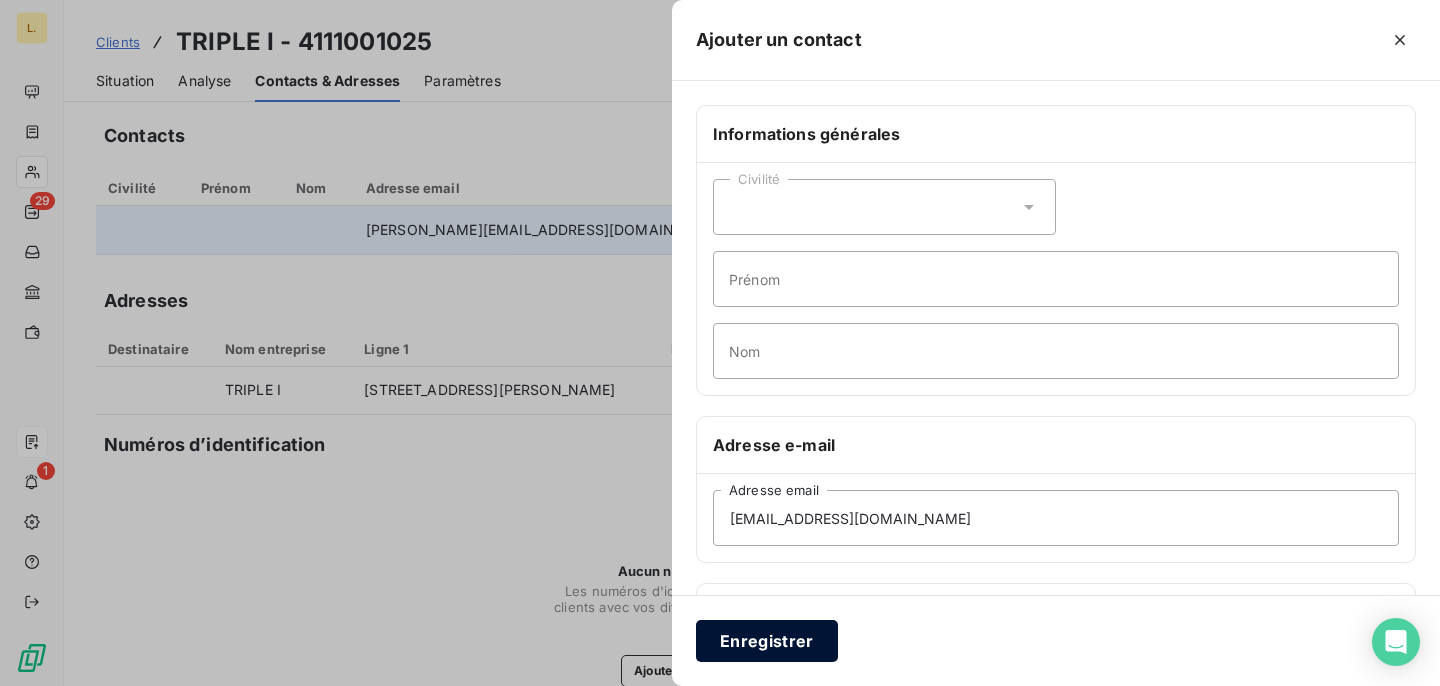 click on "Enregistrer" at bounding box center (767, 641) 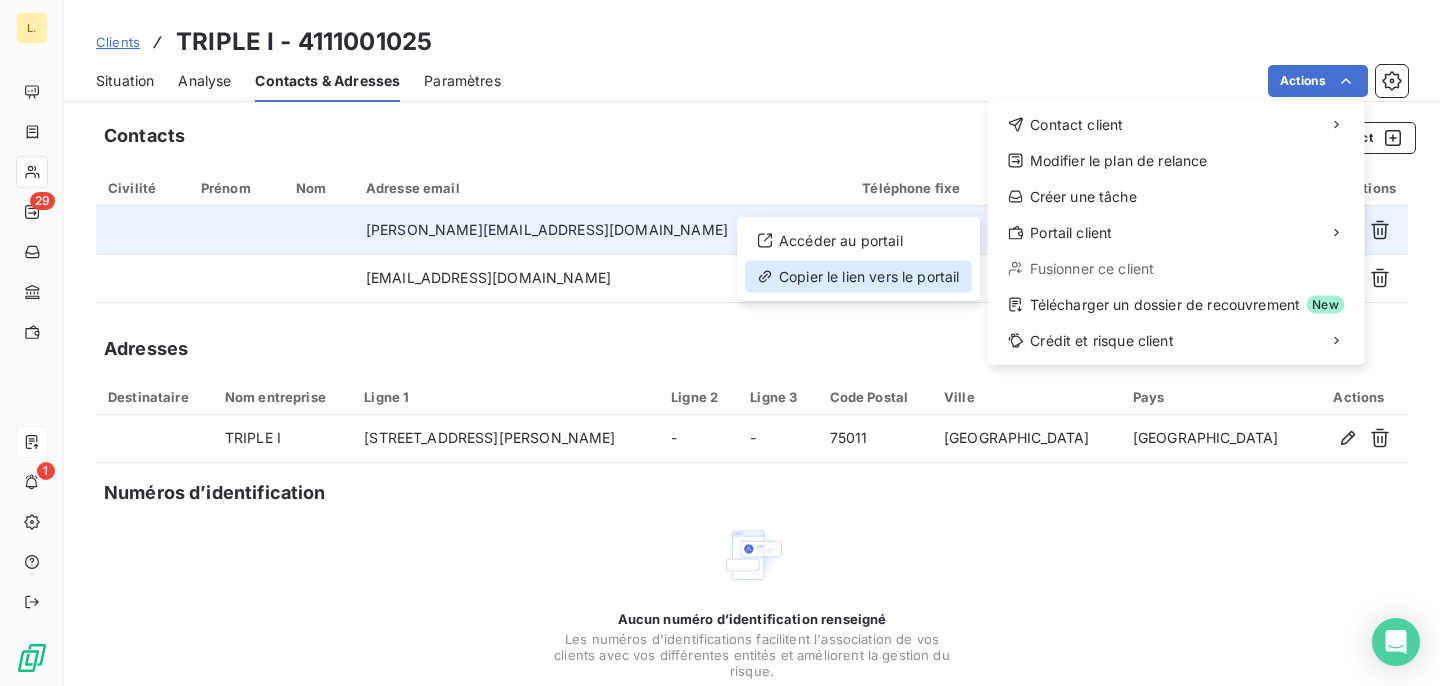 click on "Copier le lien vers le portail" at bounding box center [858, 277] 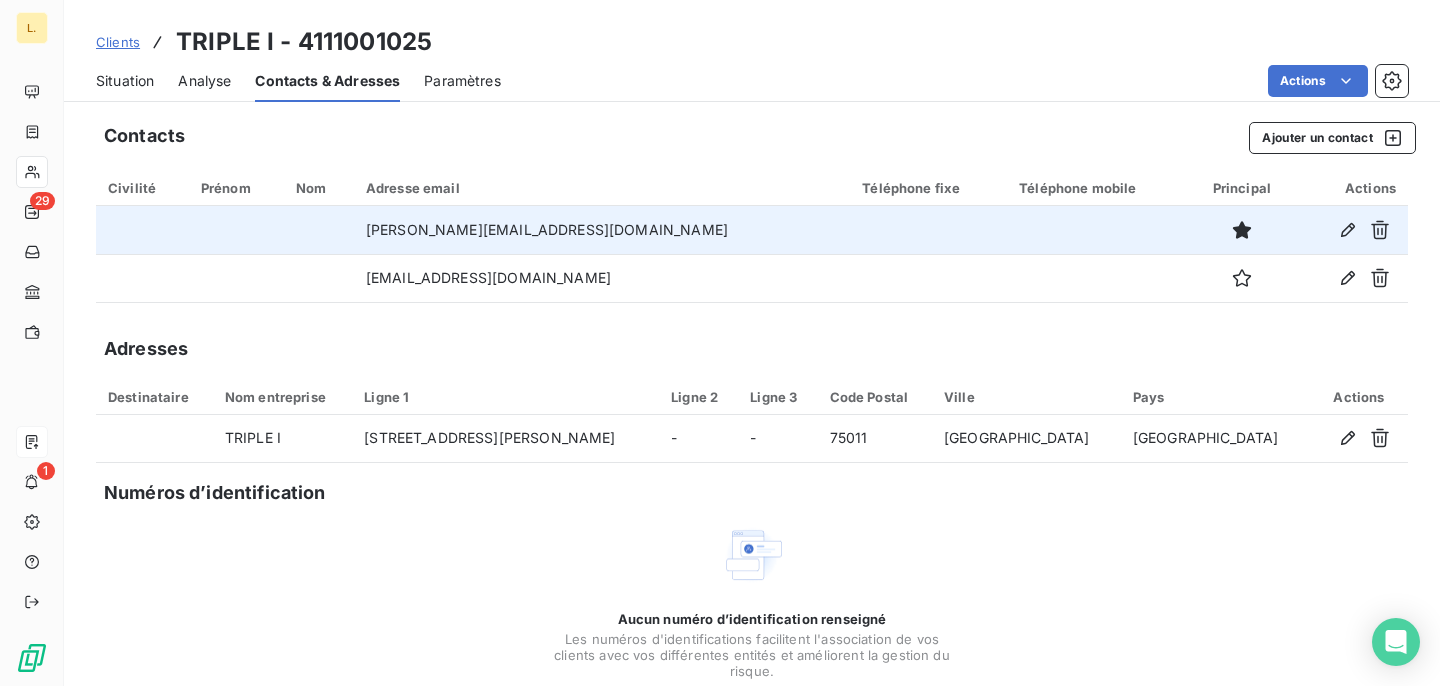click on "Paramètres" at bounding box center [462, 81] 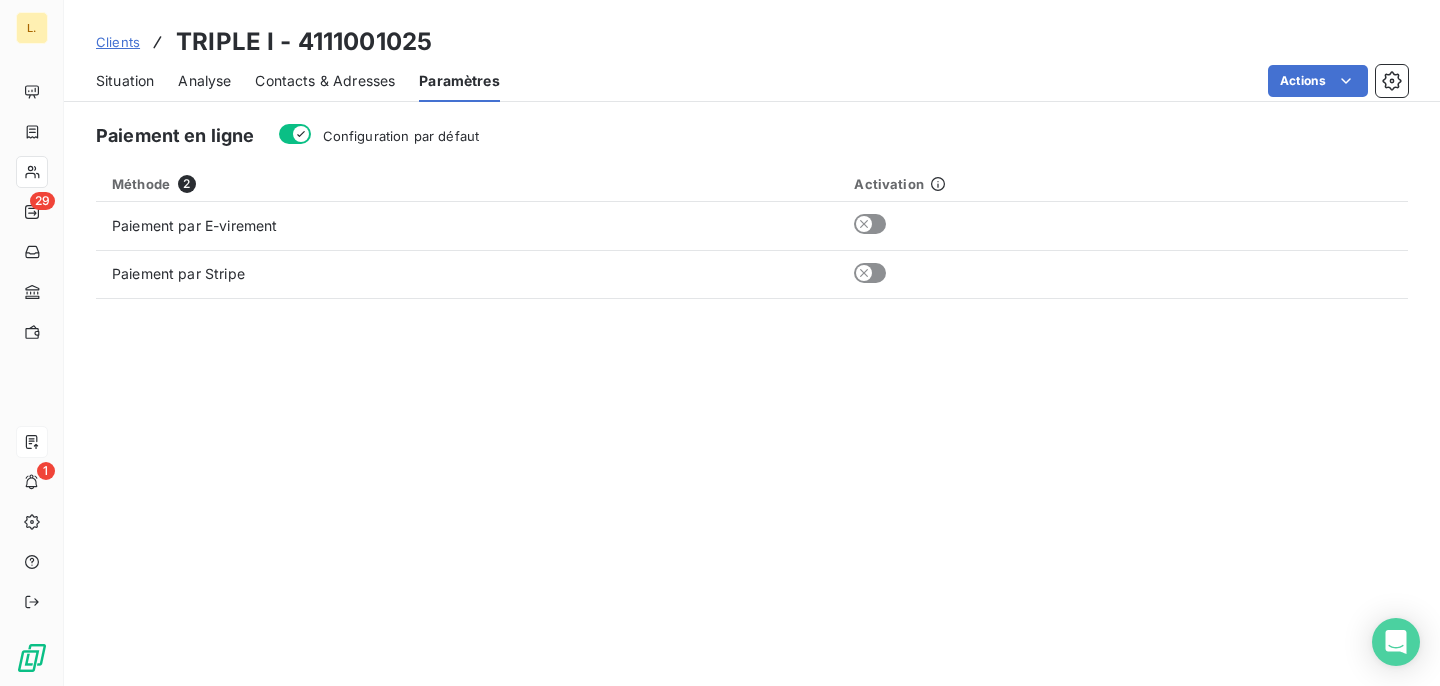 click on "Contacts & Adresses" at bounding box center [325, 81] 